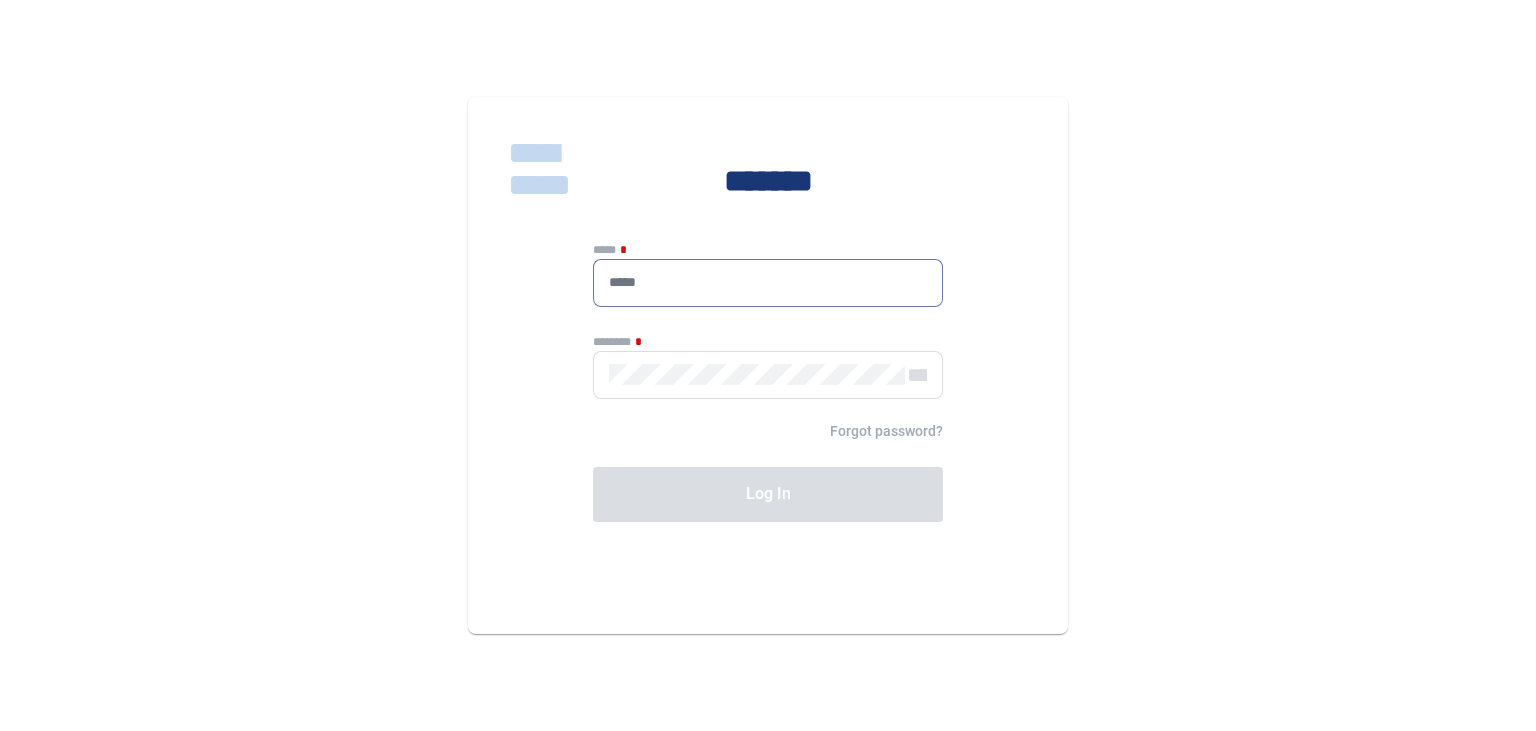 scroll, scrollTop: 0, scrollLeft: 0, axis: both 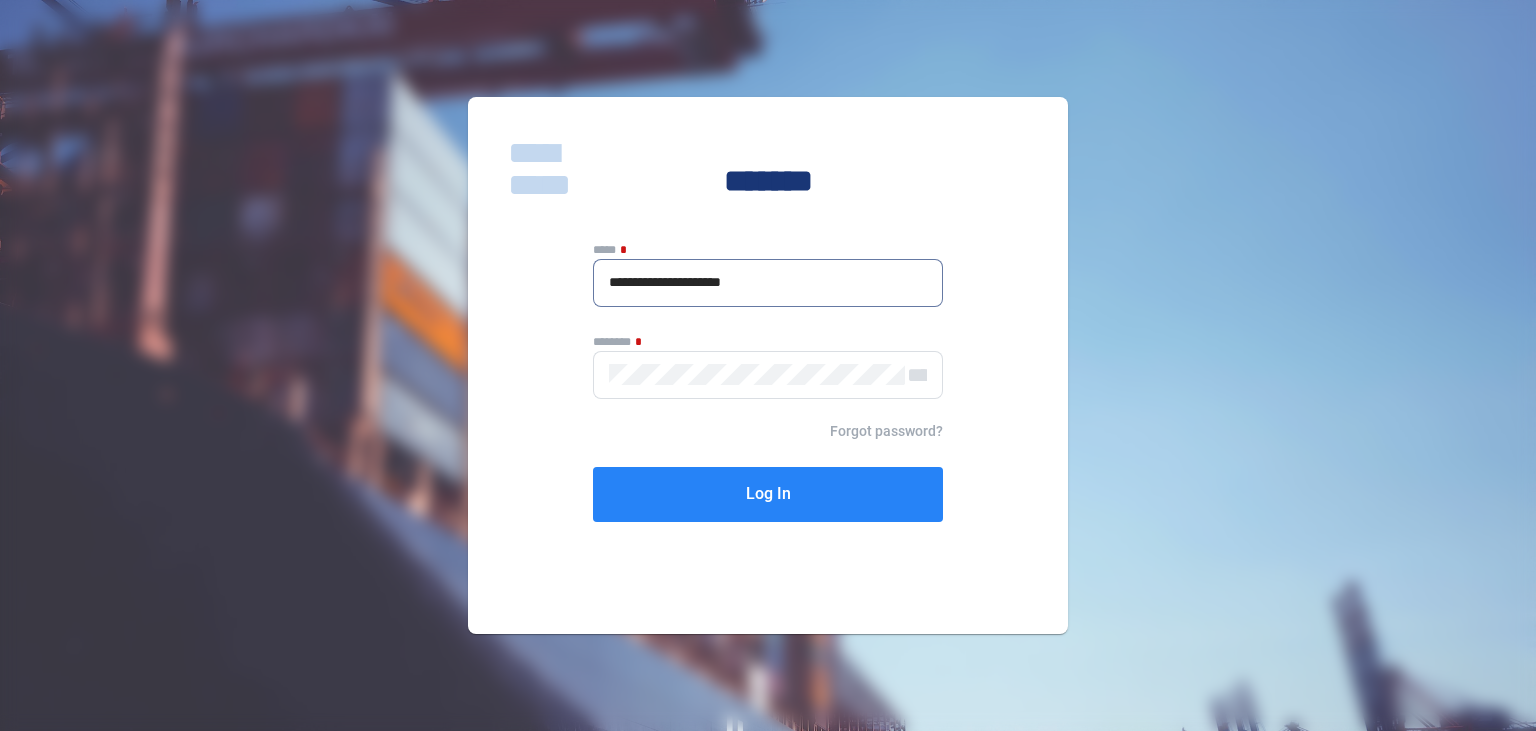 type on "**********" 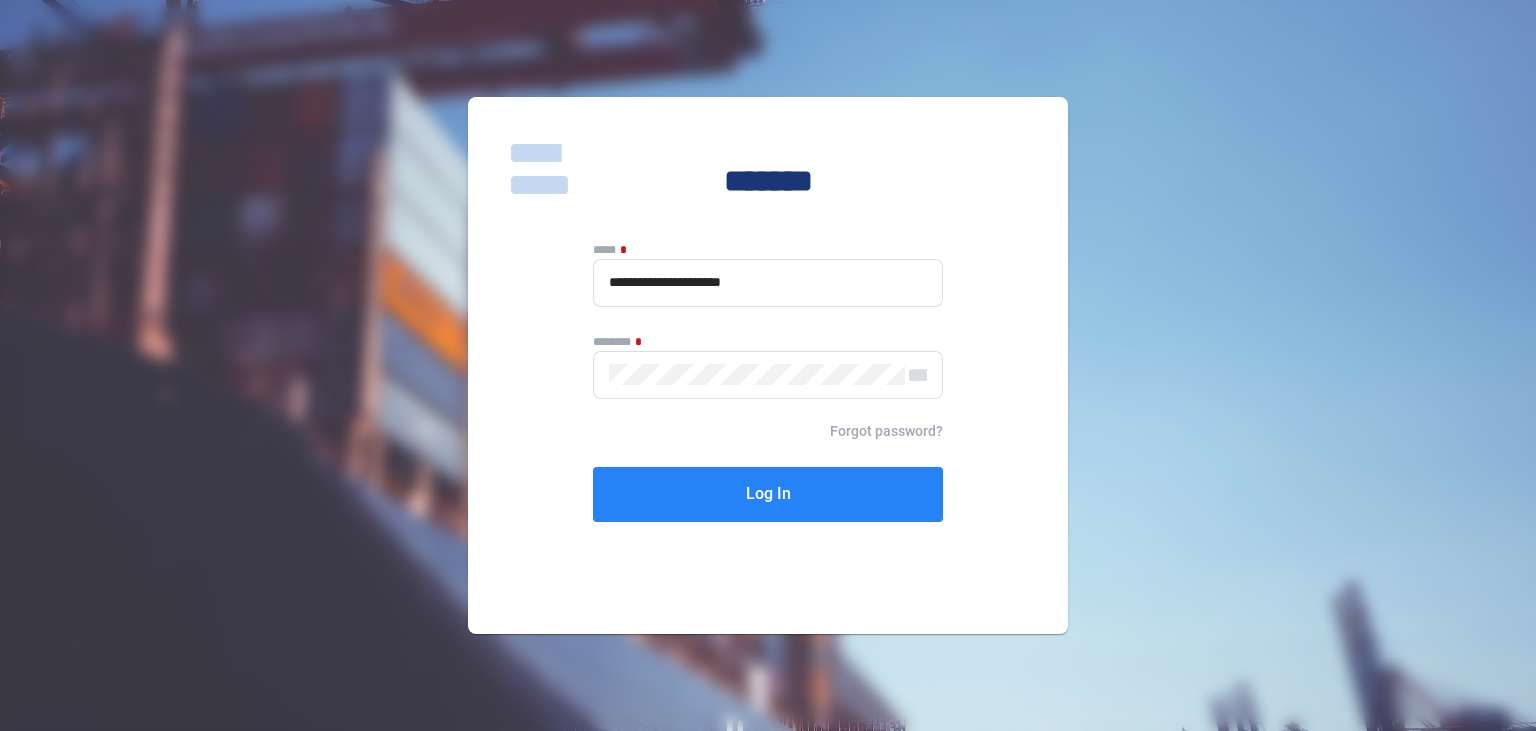 click on "Log In" 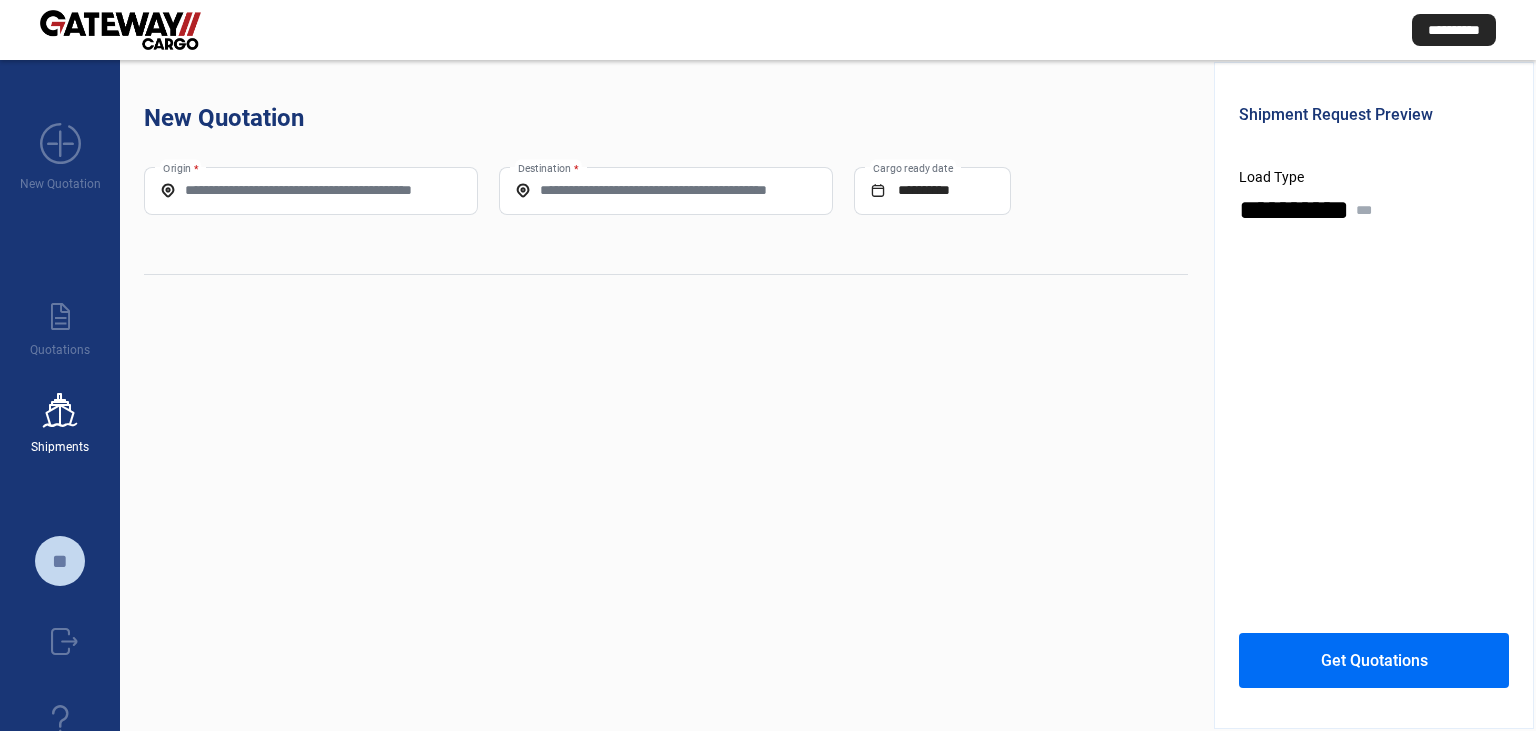 click on "ship  Shipments" at bounding box center (60, 413) 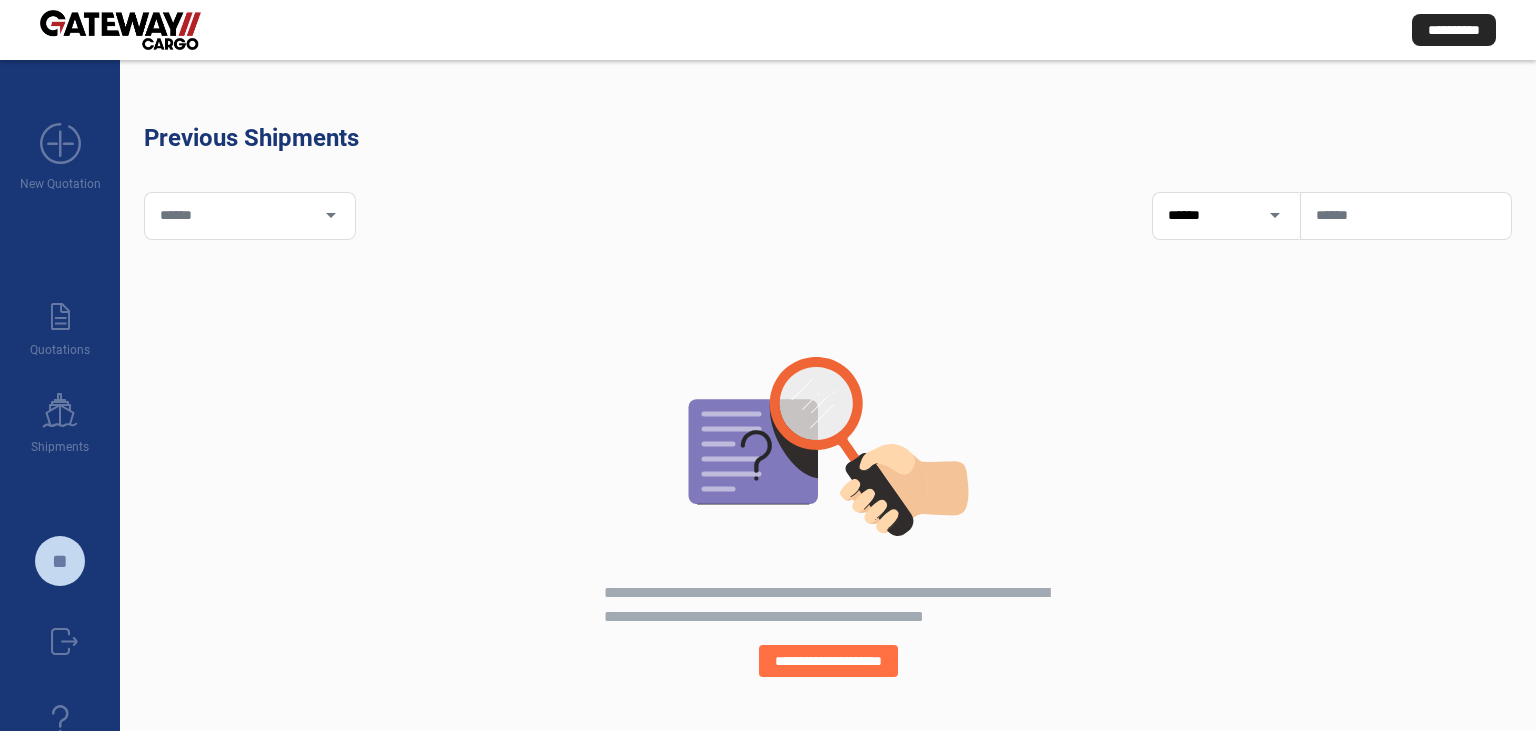 click on "add_new  New Quotation paper_text  Quotations ship  Shipments ** sign_out  question" at bounding box center (60, 439) 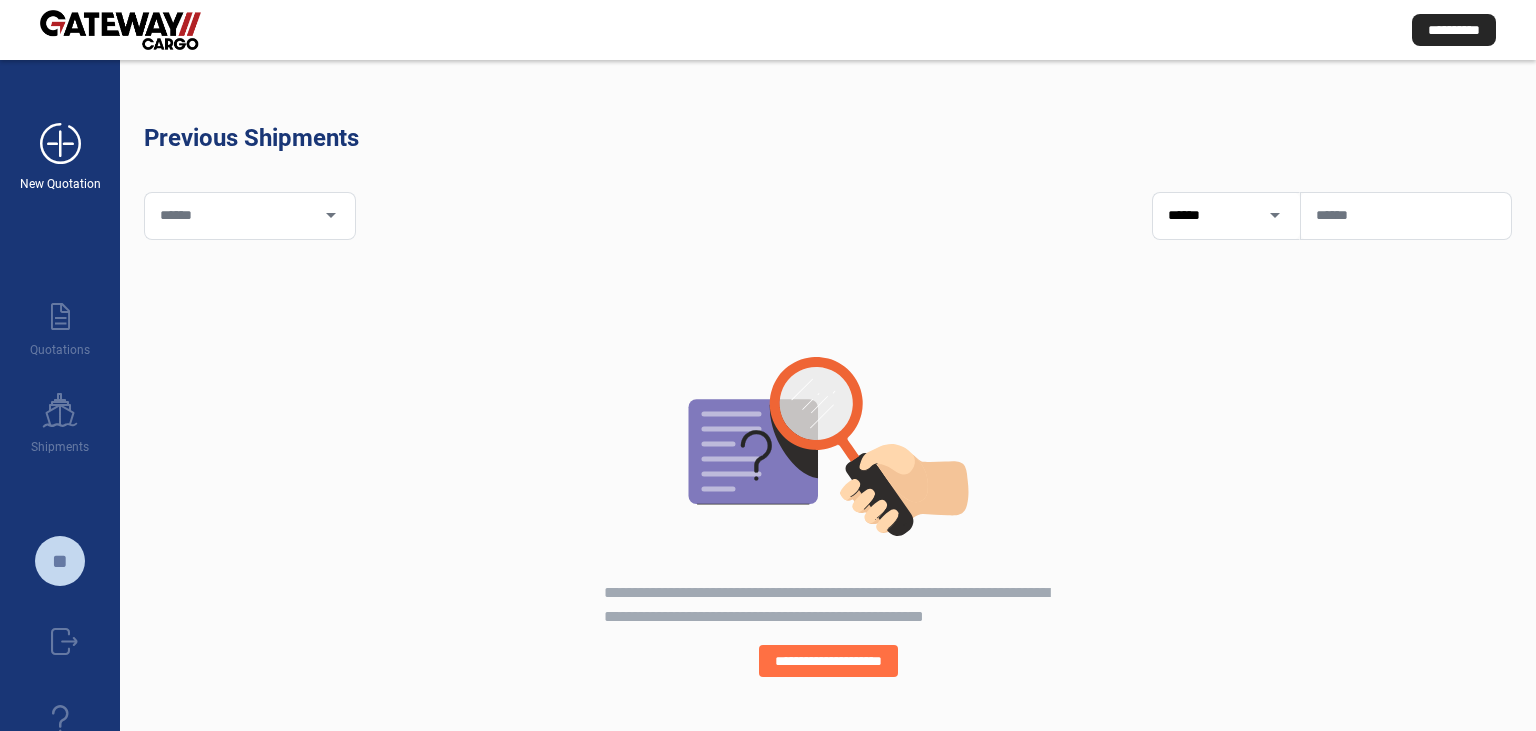 click on "add_new" at bounding box center [60, 144] 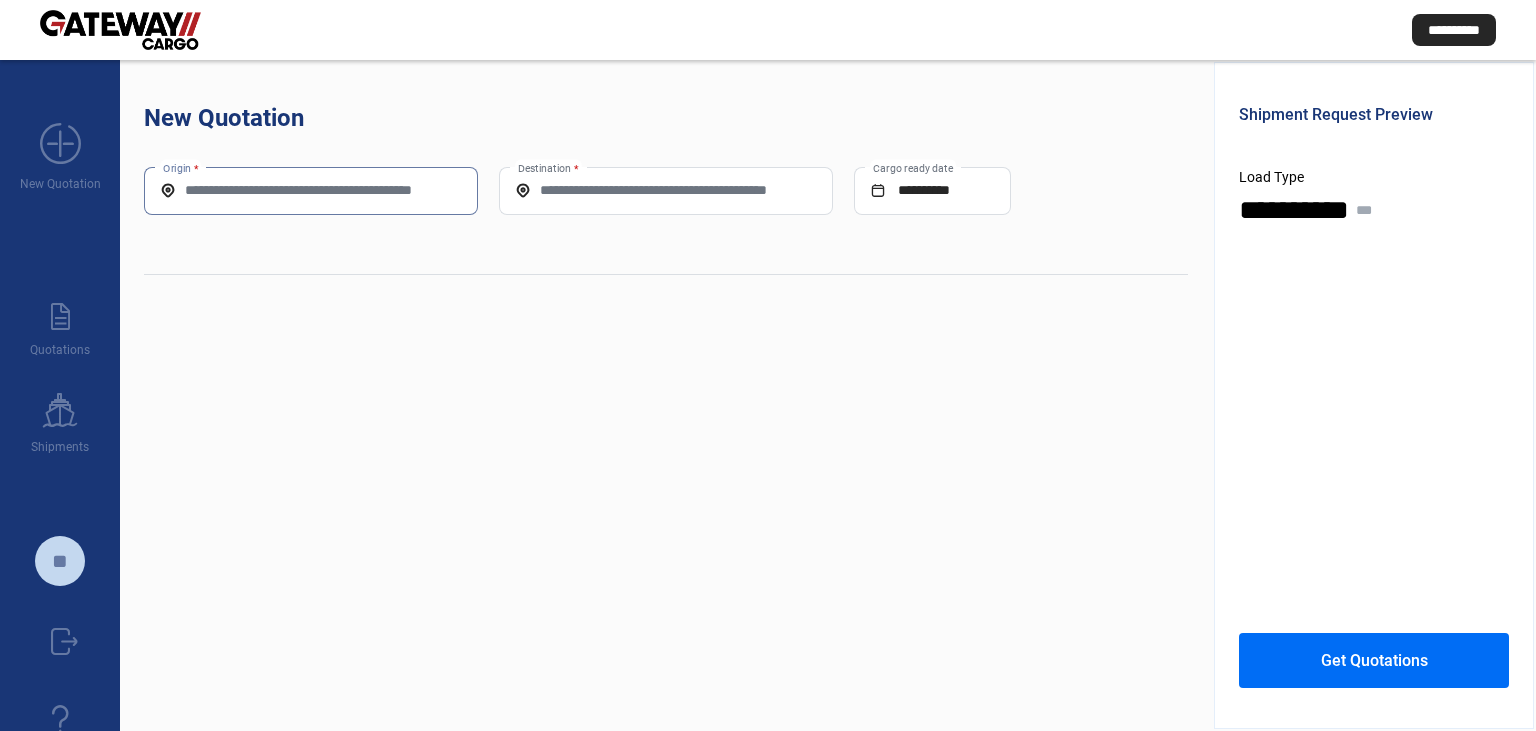 click on "Origin *" at bounding box center (311, 190) 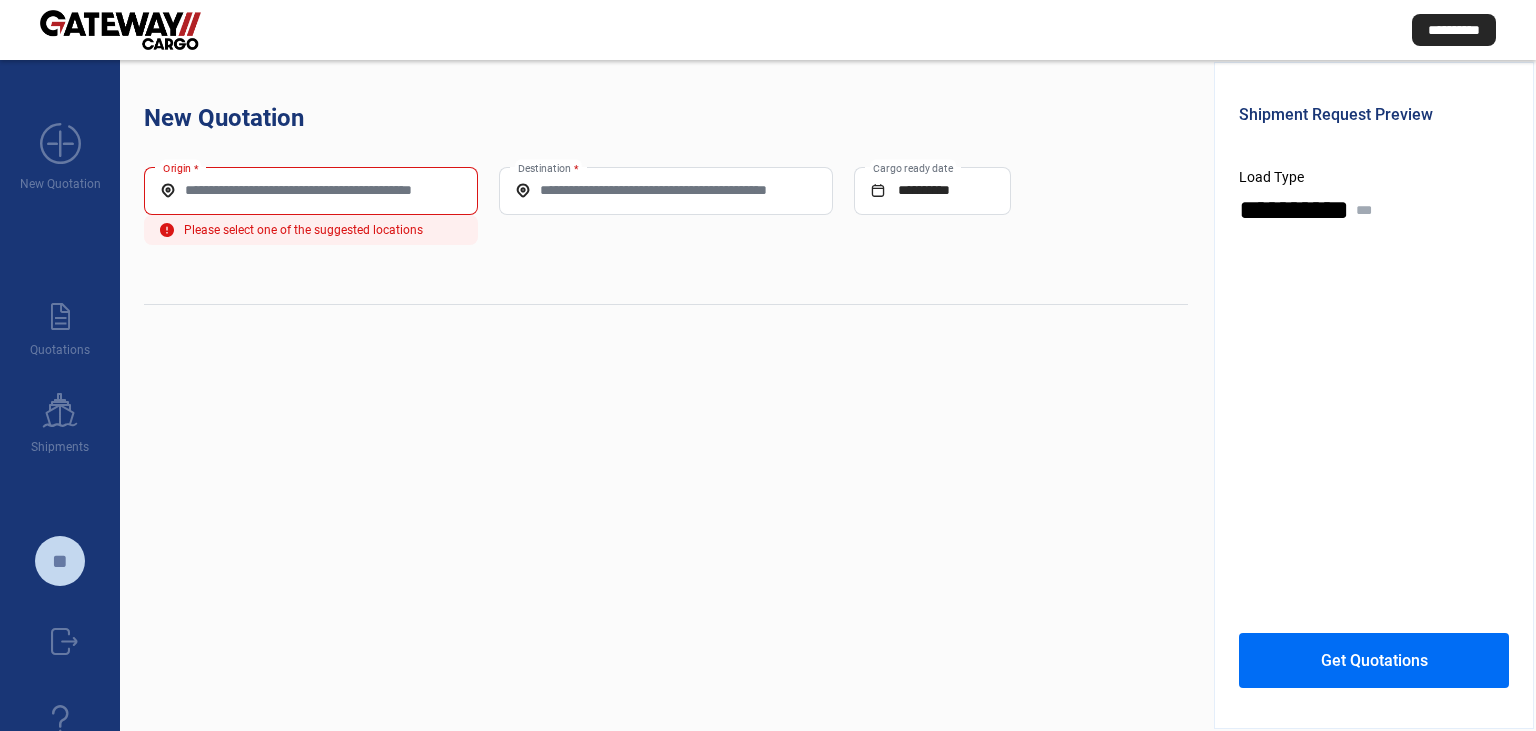 click on "Origin *" 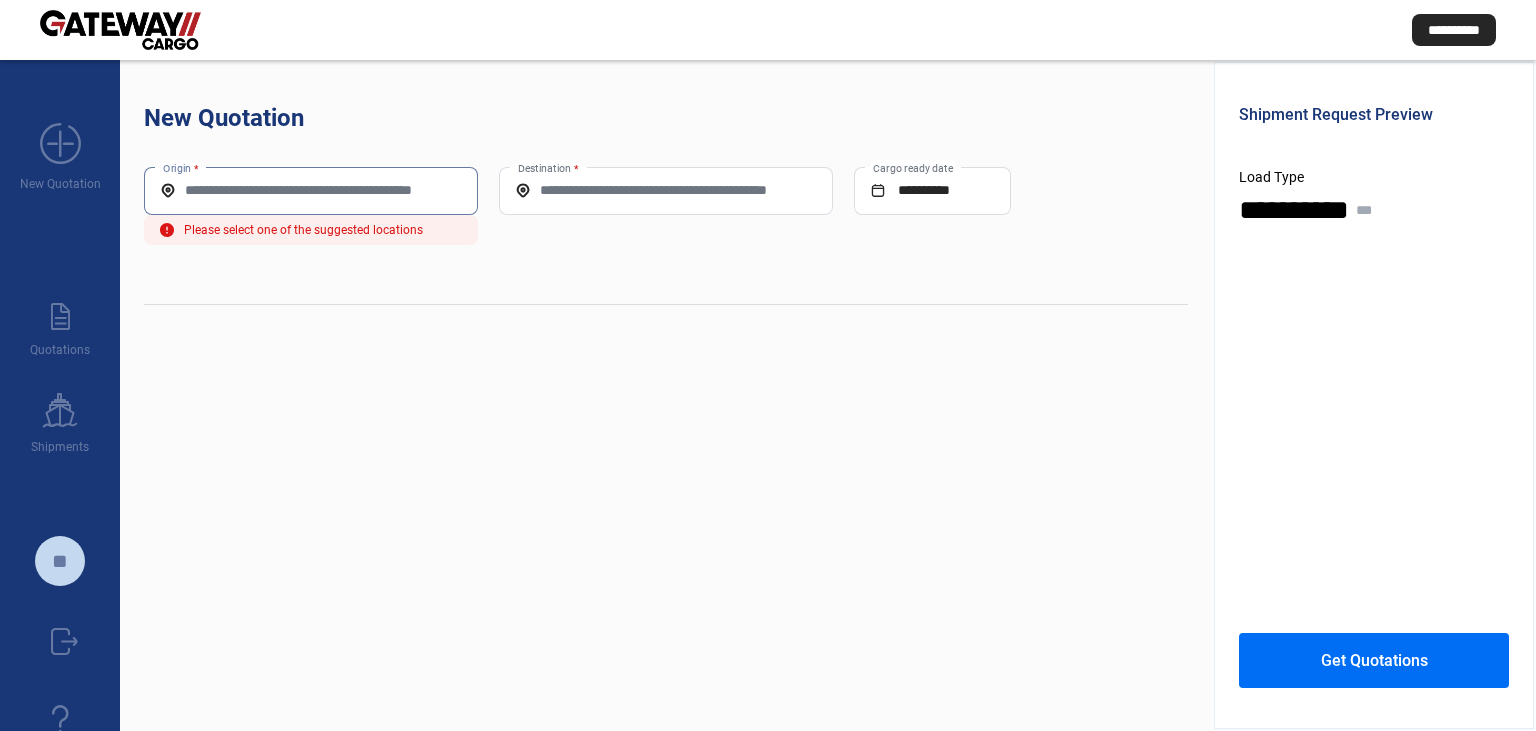 click on "Origin *" at bounding box center [311, 190] 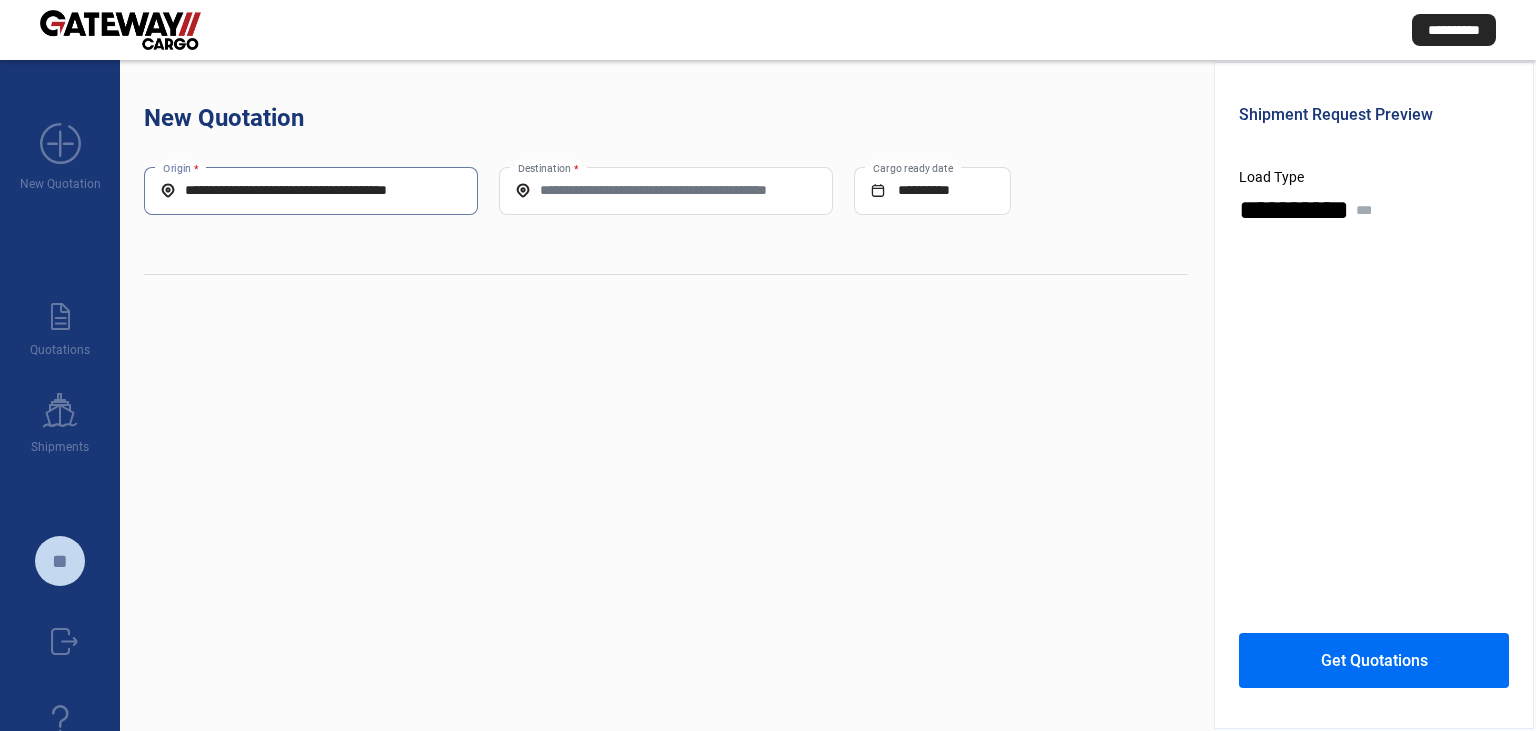 scroll, scrollTop: 0, scrollLeft: 14, axis: horizontal 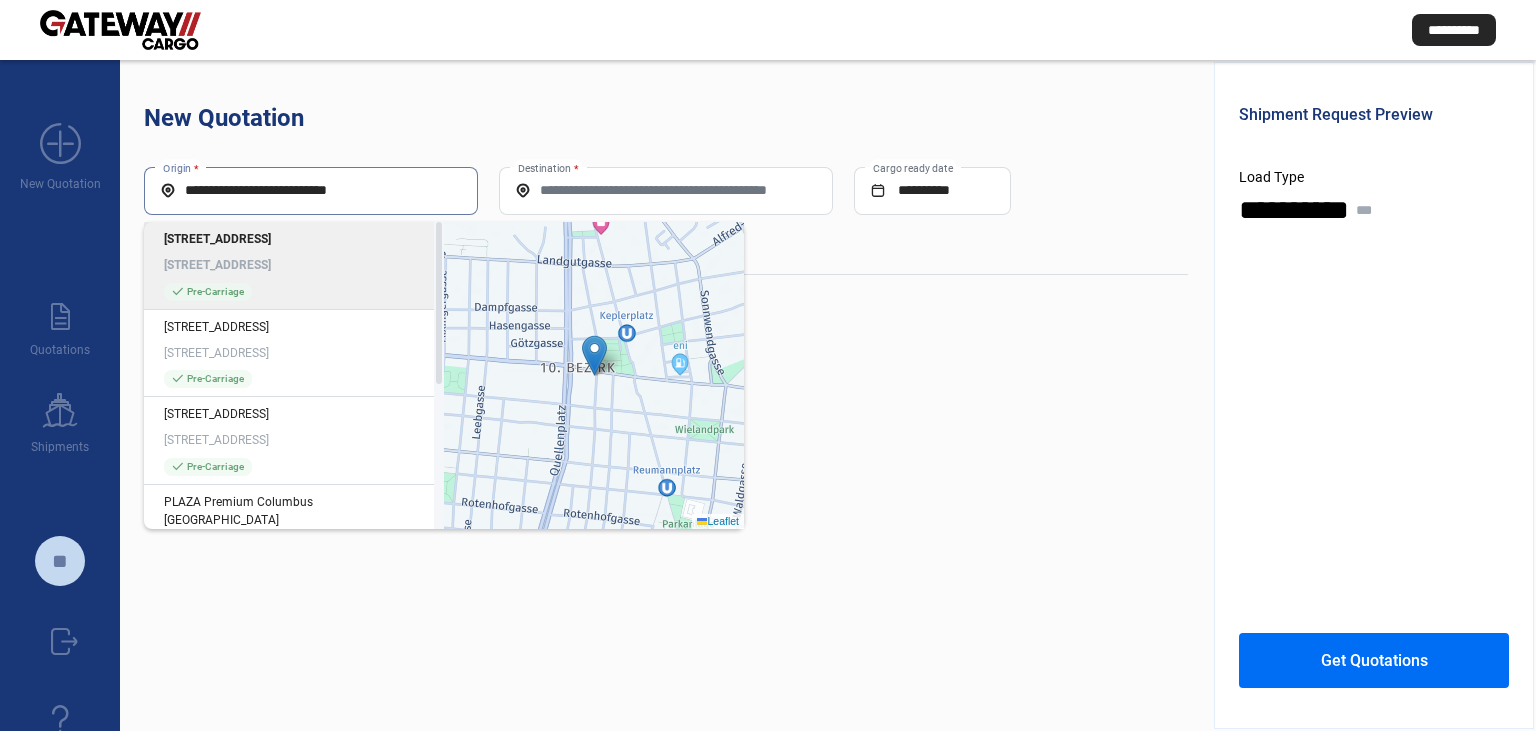 click on "**********" 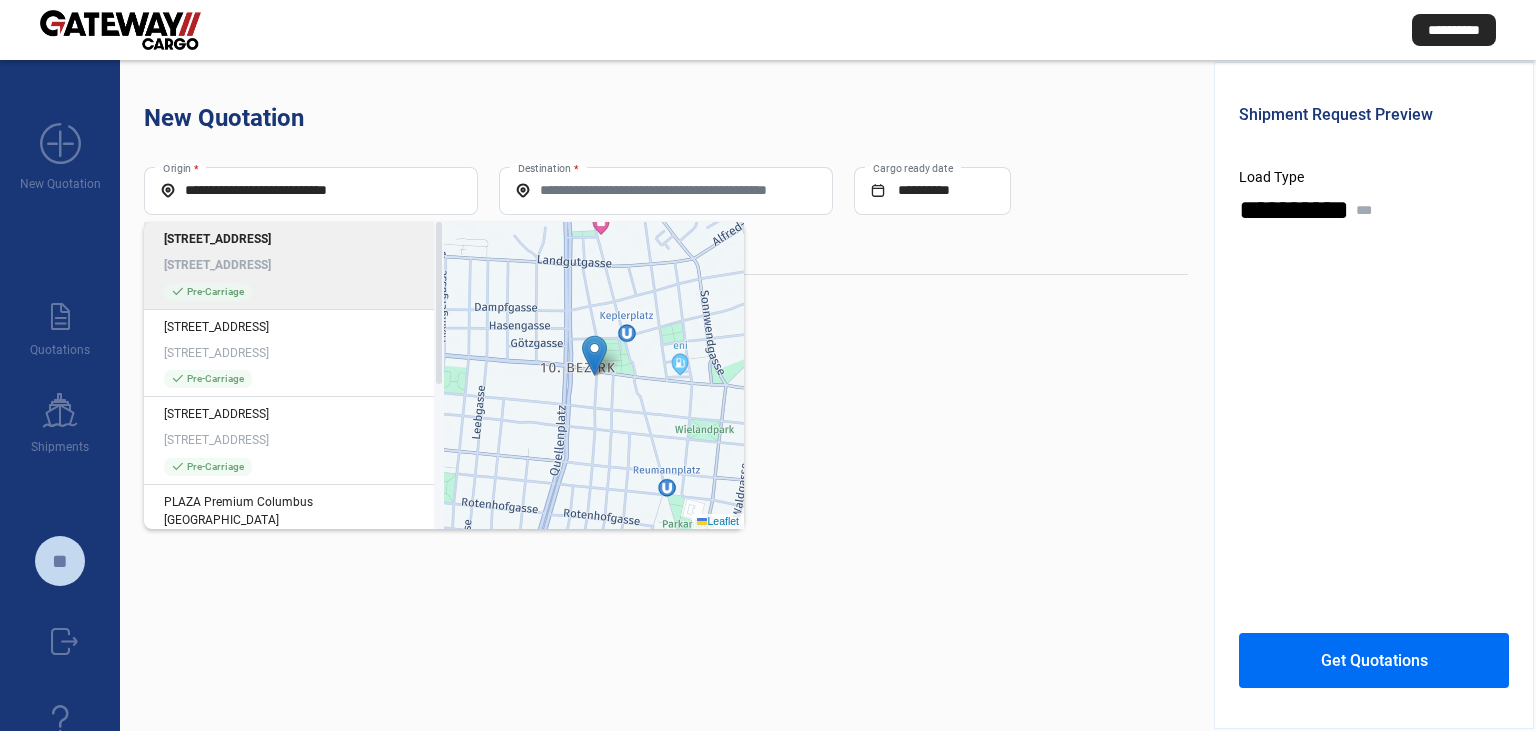 click on "**********" 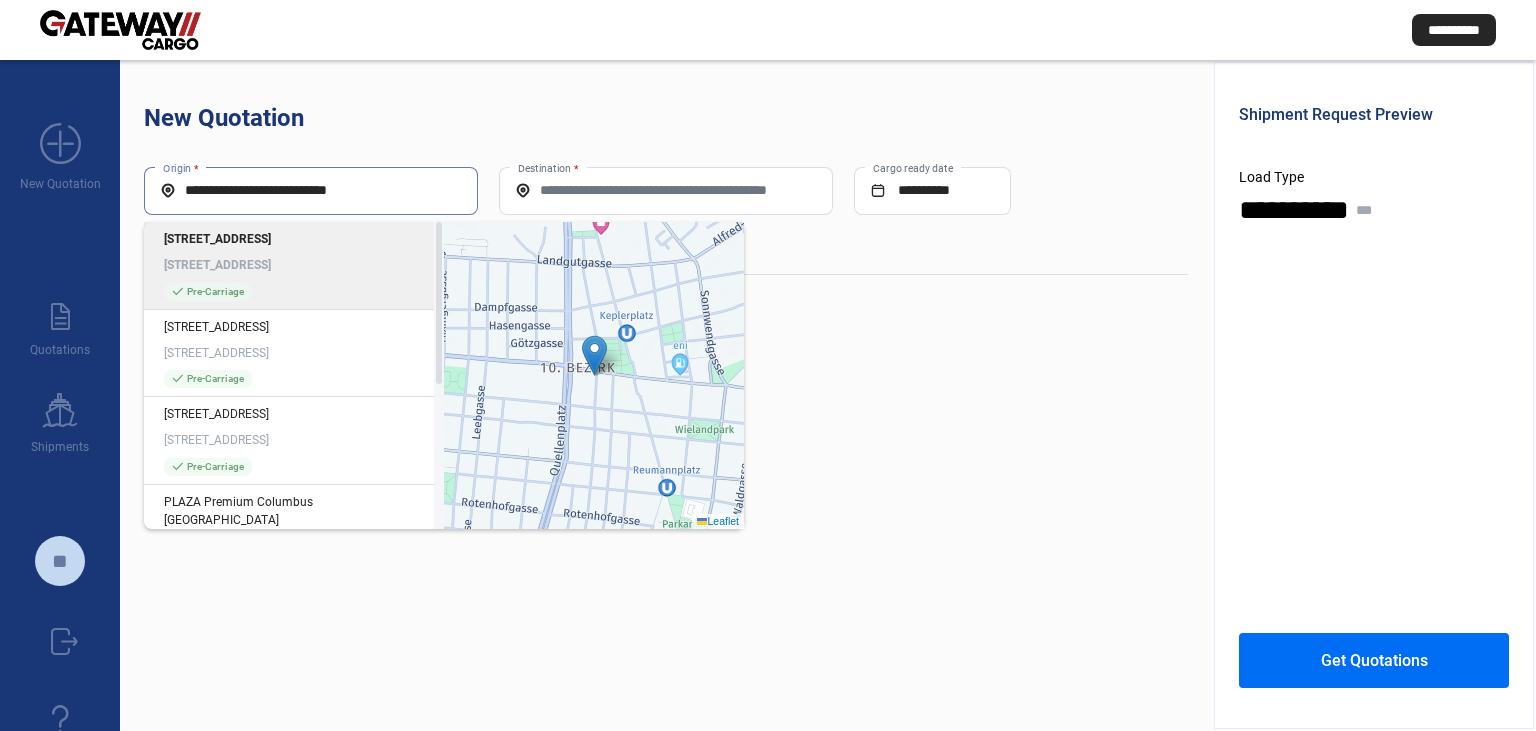click on "**********" at bounding box center (311, 190) 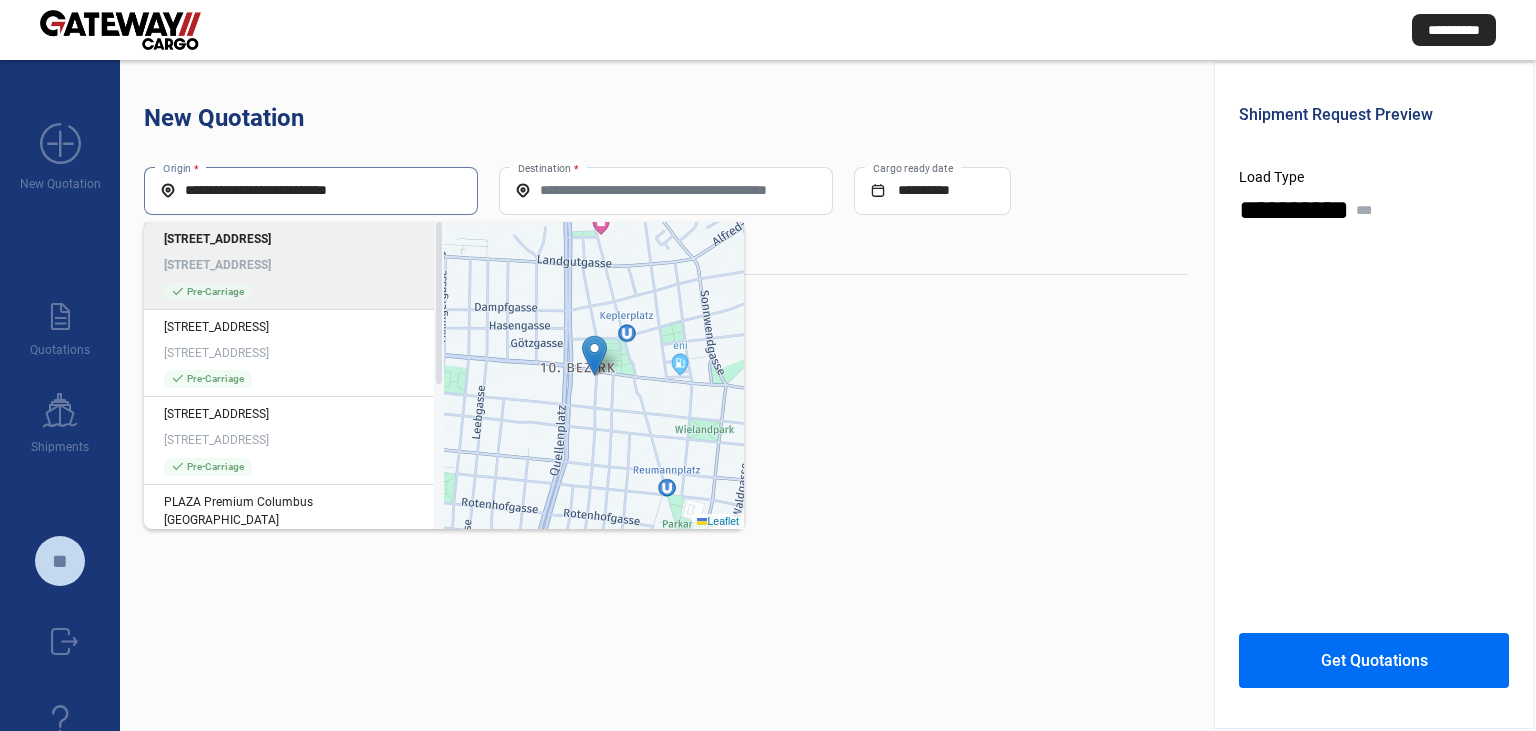 paste on "**********" 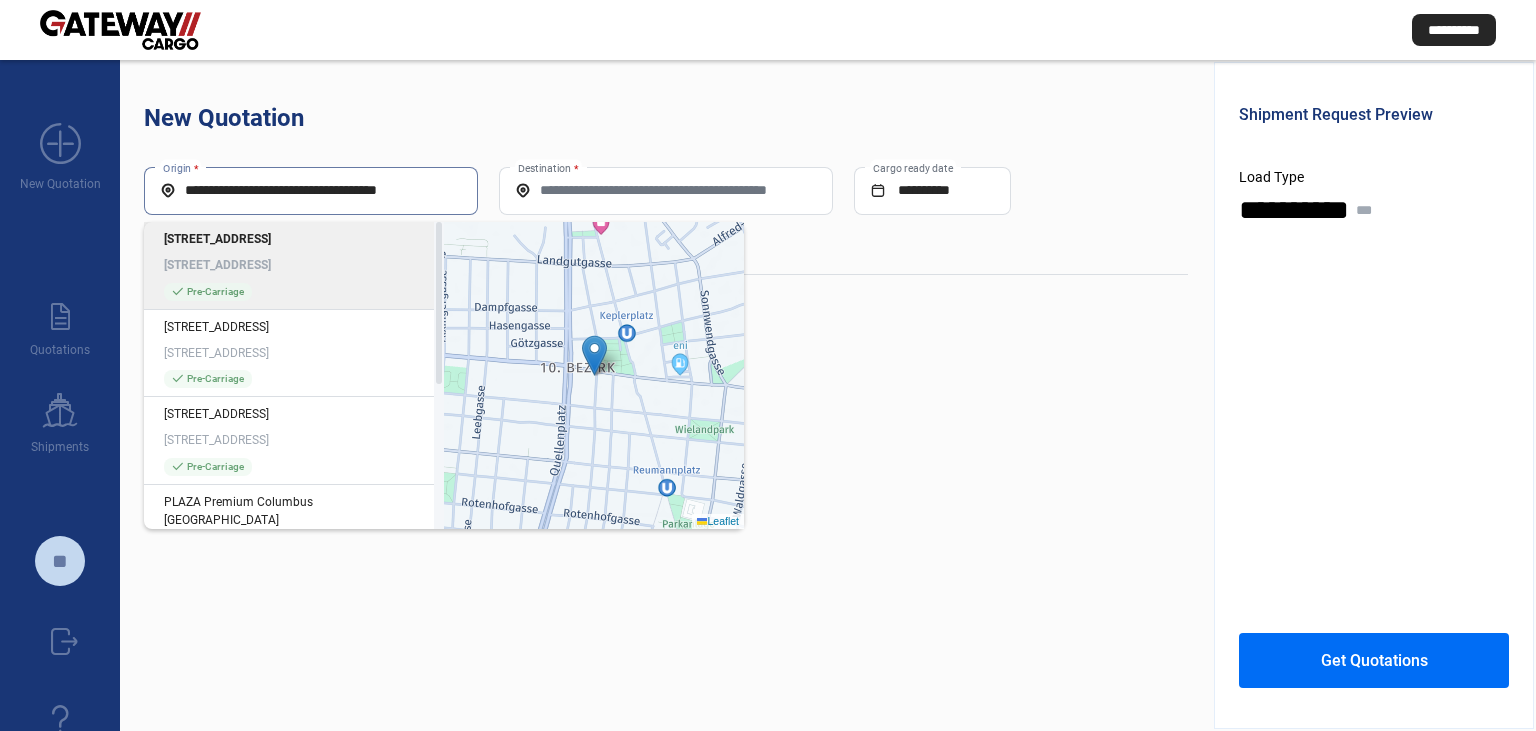 scroll, scrollTop: 0, scrollLeft: 6, axis: horizontal 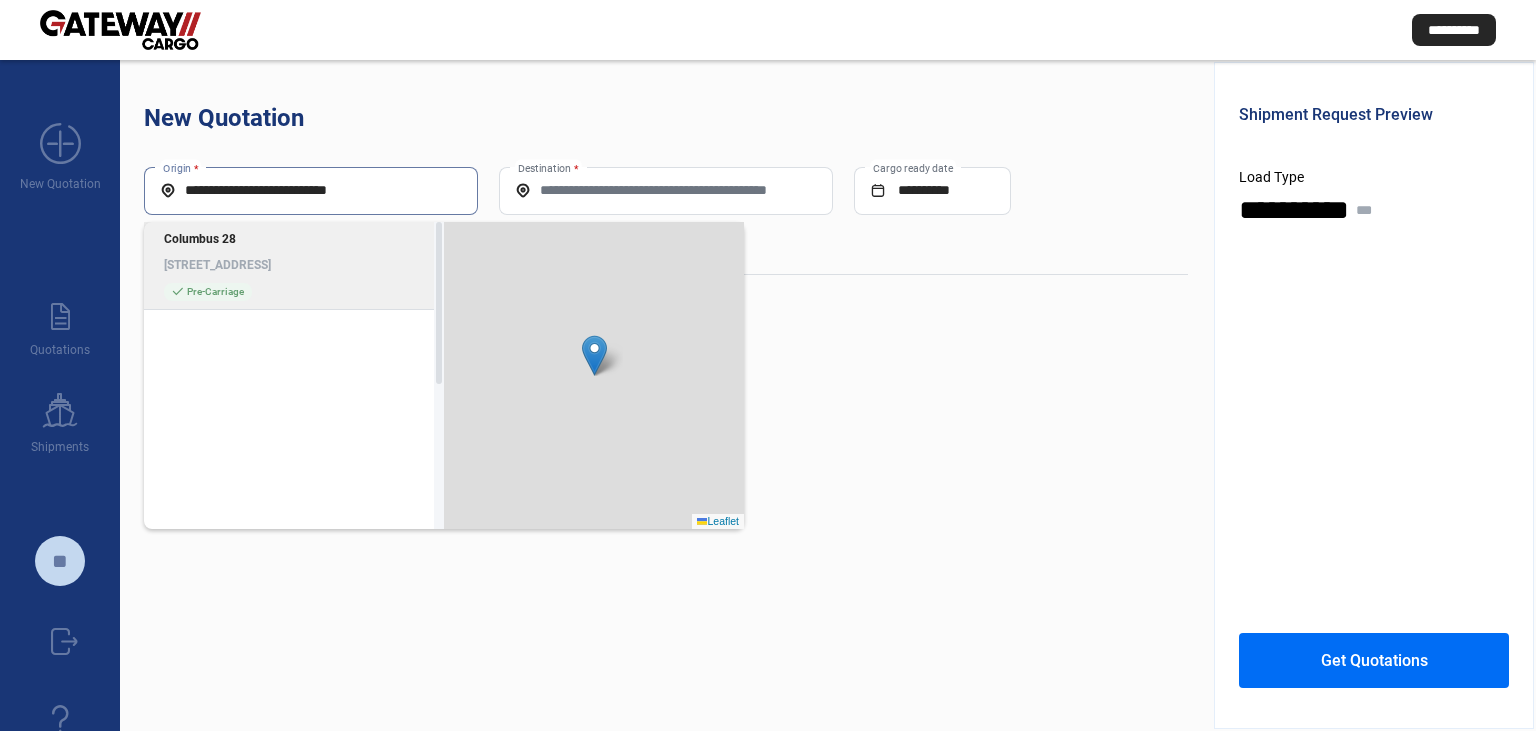 click on "Columbus [STREET_ADDRESS] check_mark  Pre-Carriage" 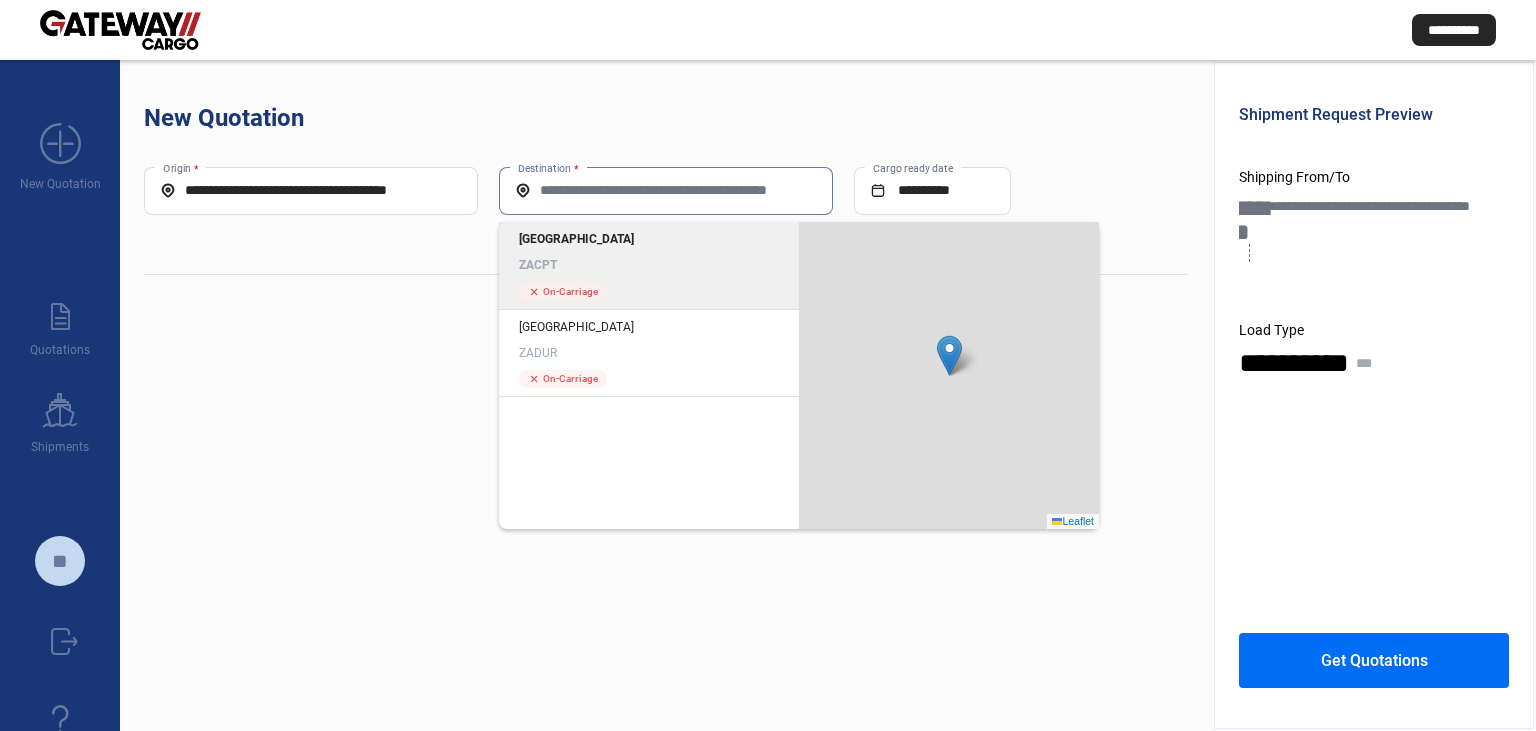 click on "Destination *" at bounding box center [666, 190] 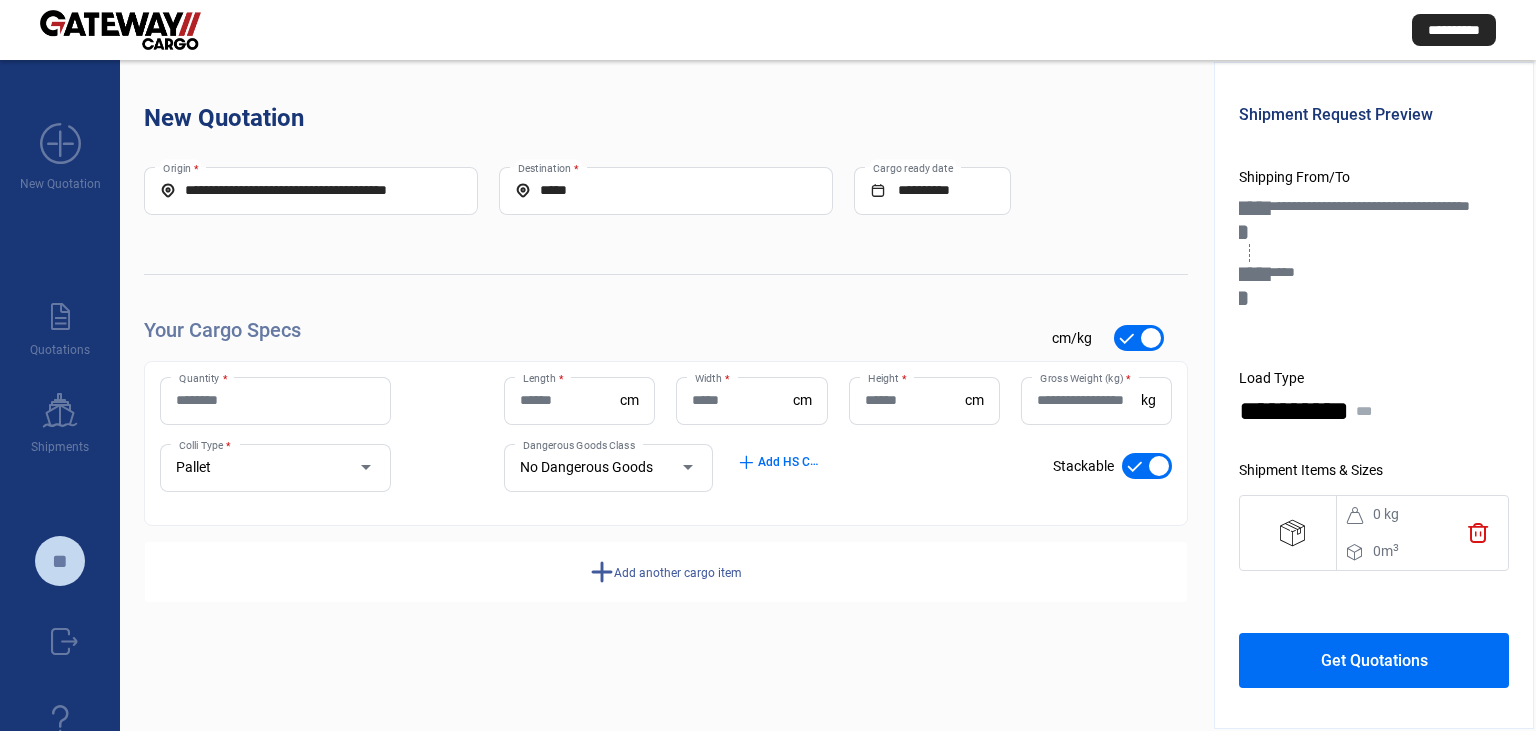 click on "Quantity *" 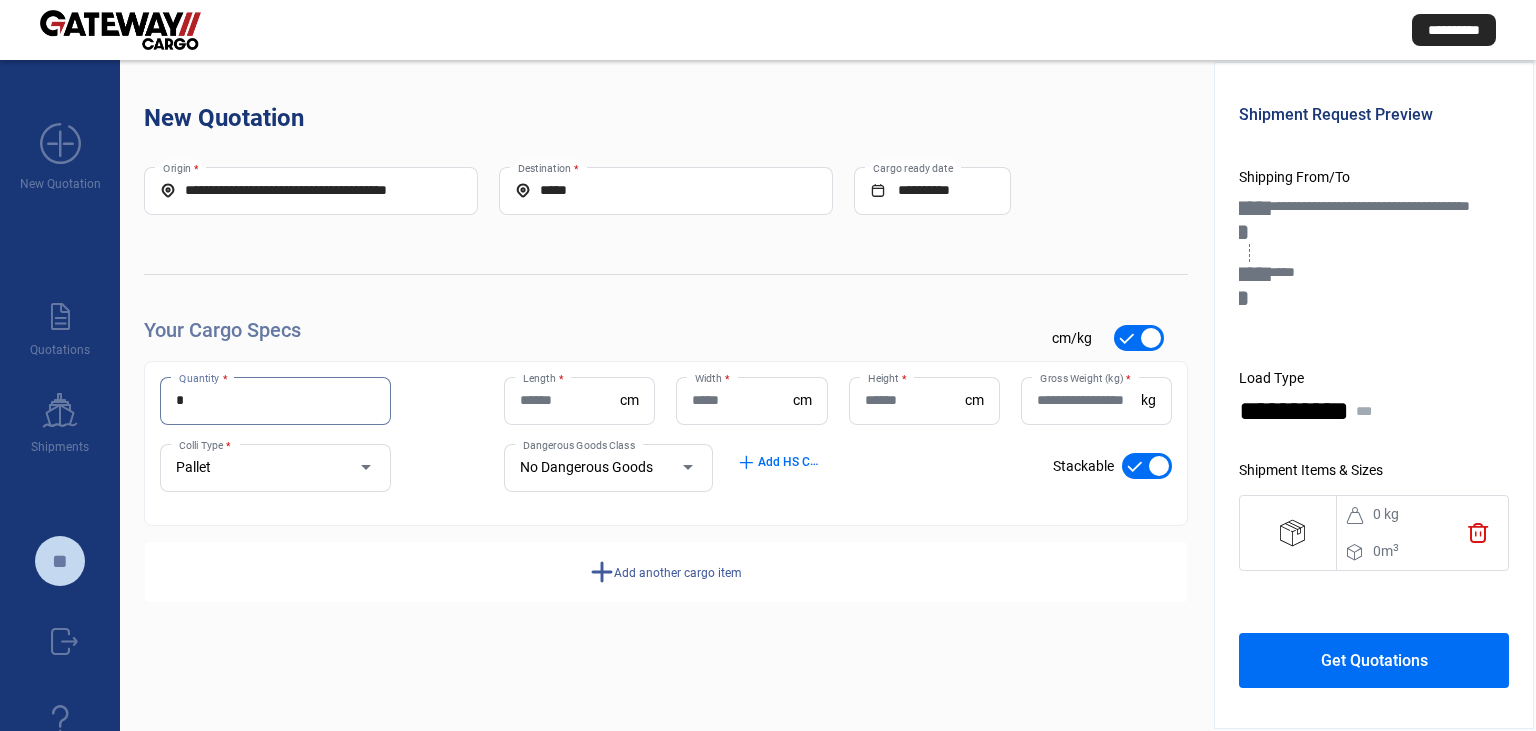 type on "*" 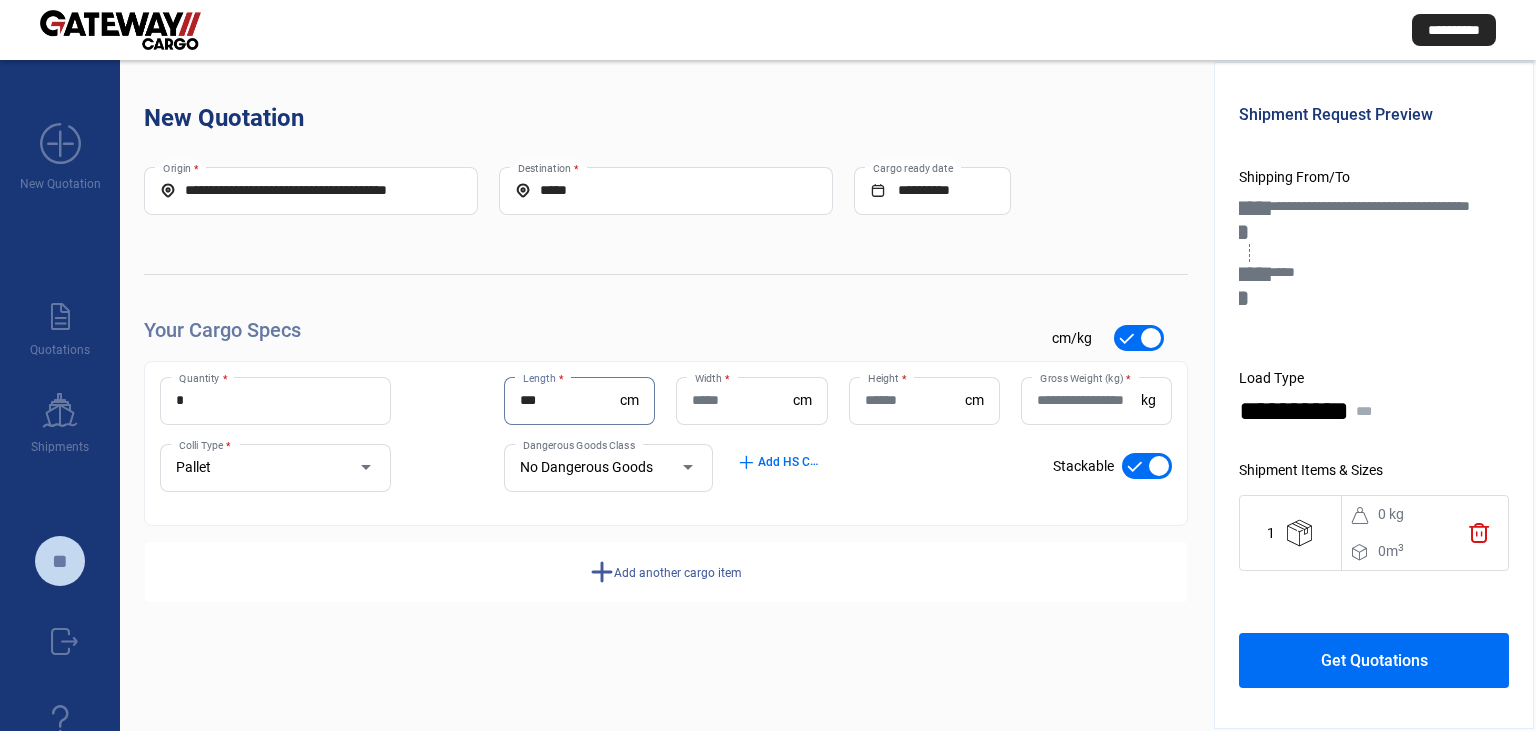 type on "***" 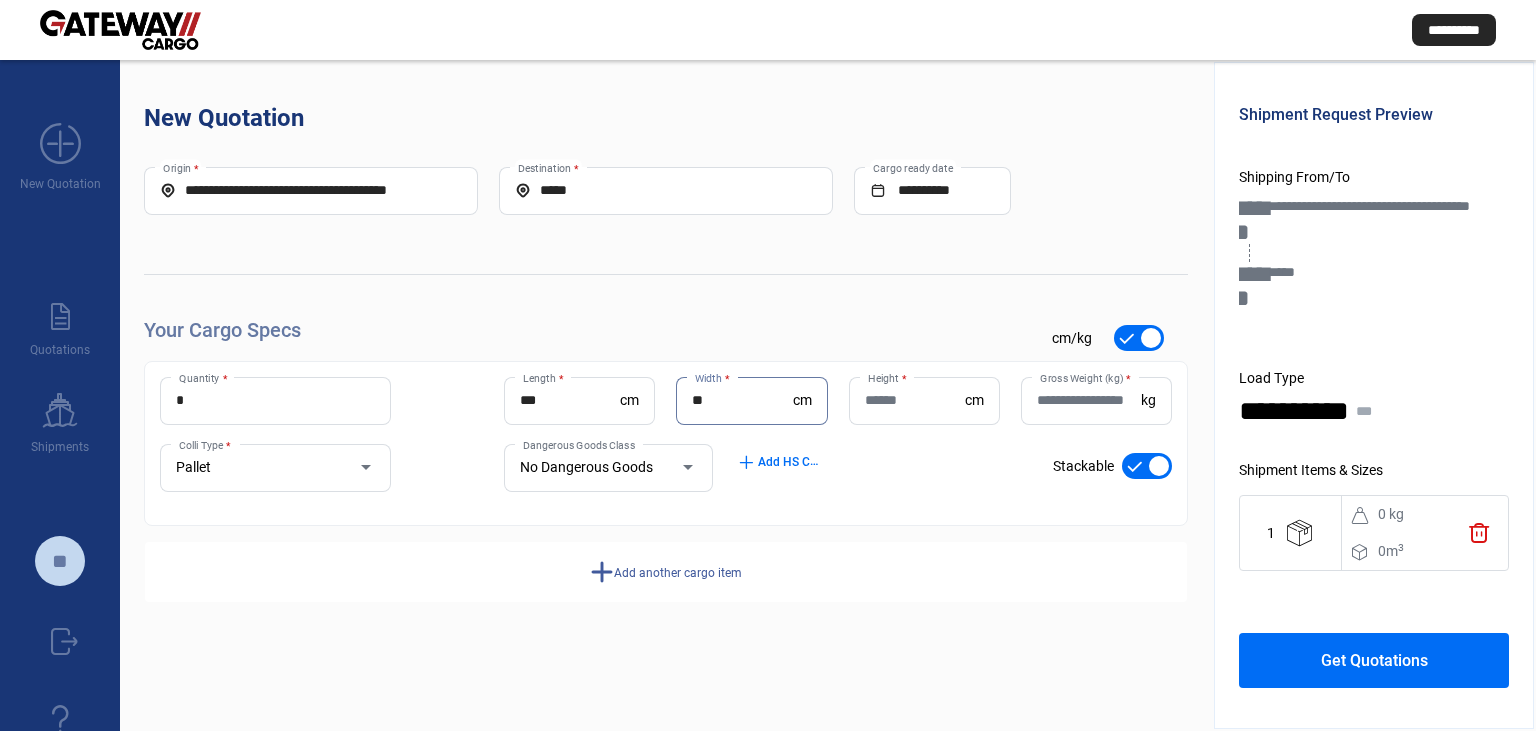 type on "**" 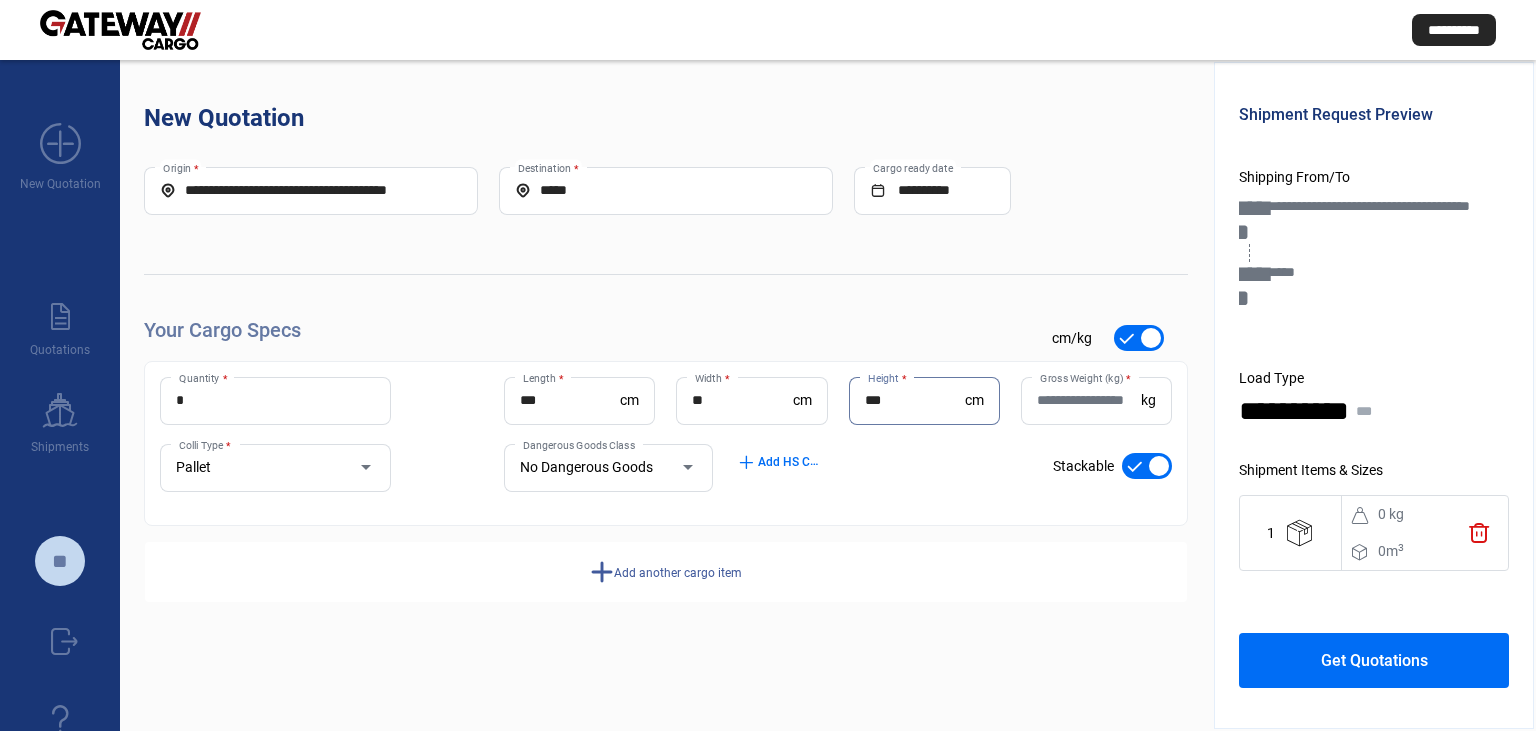 type on "***" 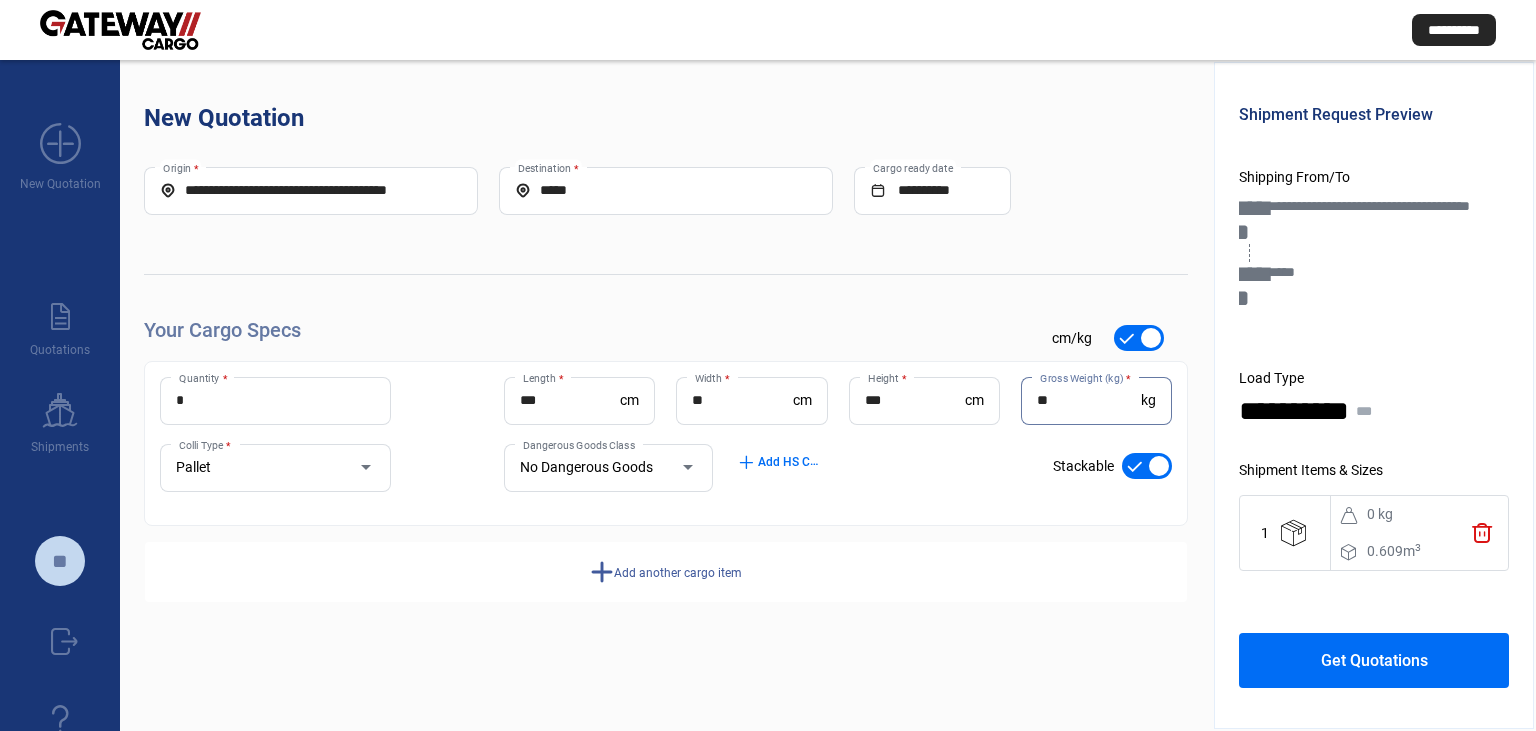 type on "**" 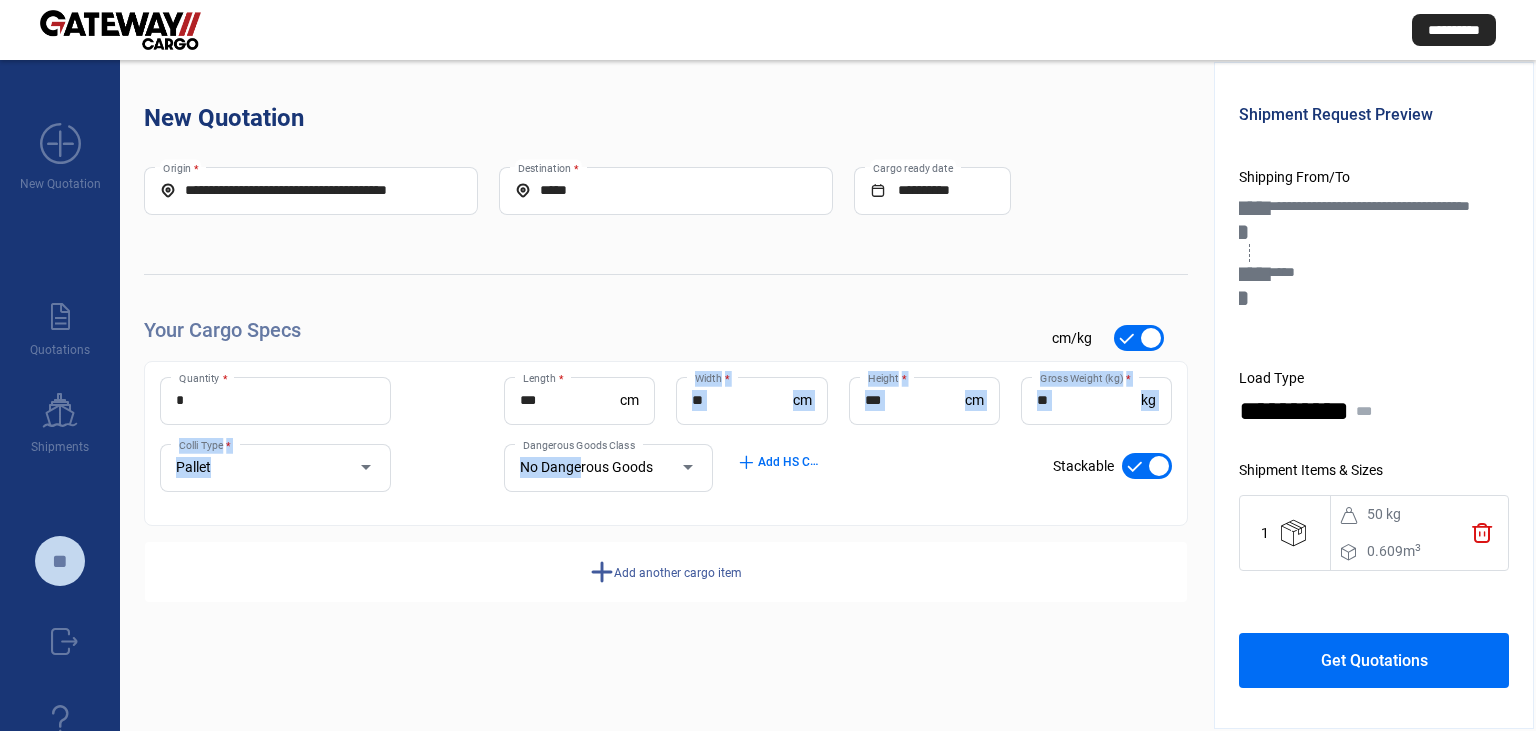 drag, startPoint x: 580, startPoint y: 431, endPoint x: 582, endPoint y: 480, distance: 49.0408 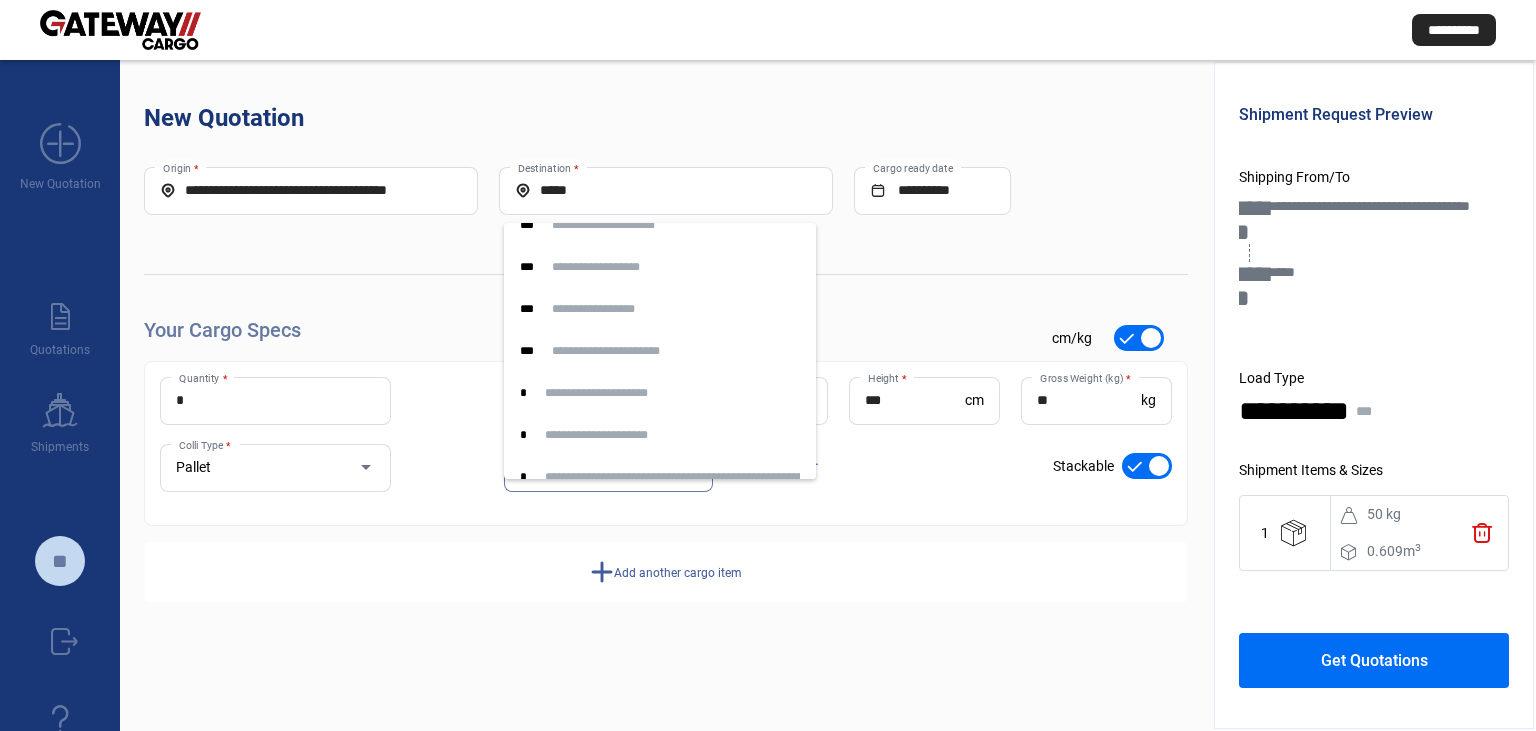scroll, scrollTop: 626, scrollLeft: 0, axis: vertical 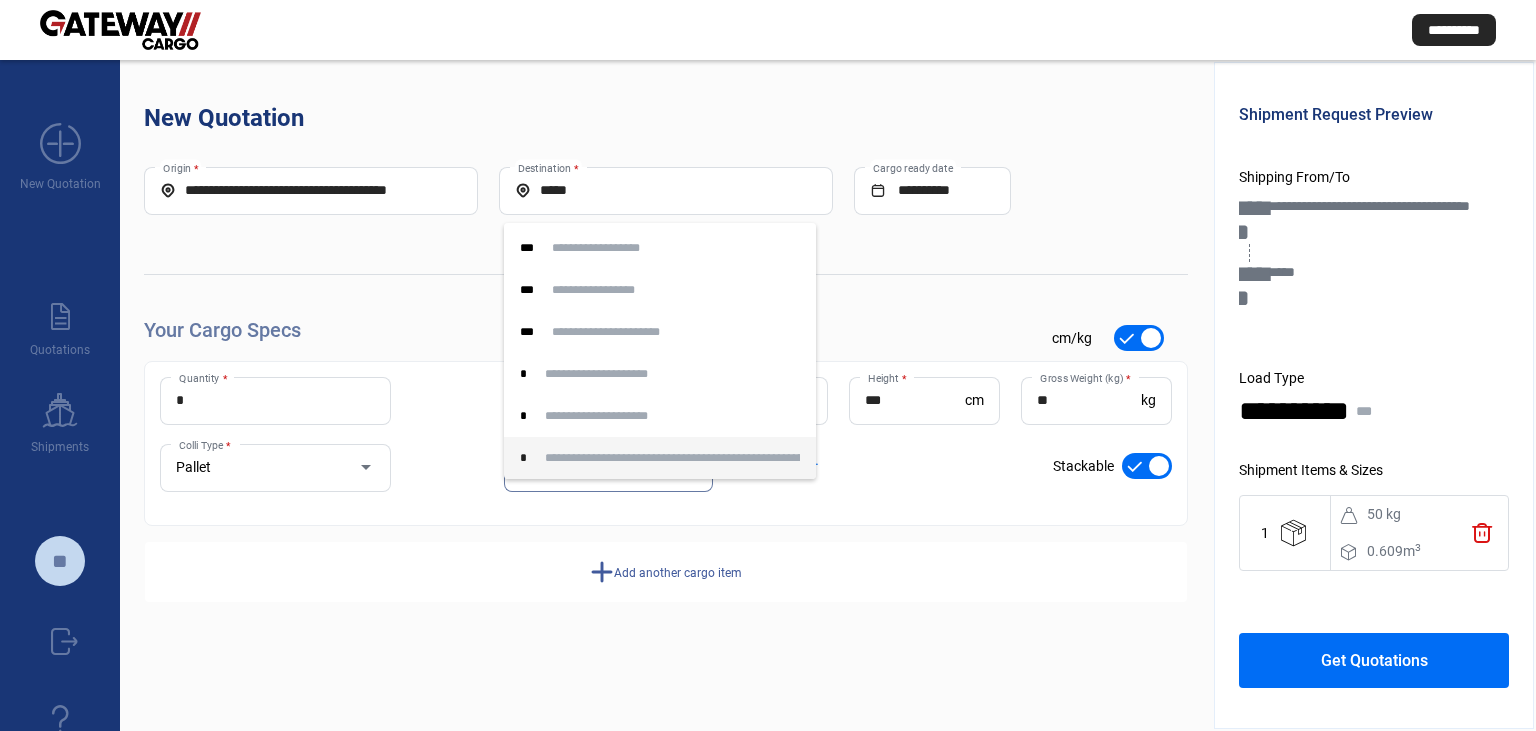 click on "**********" at bounding box center [660, 458] 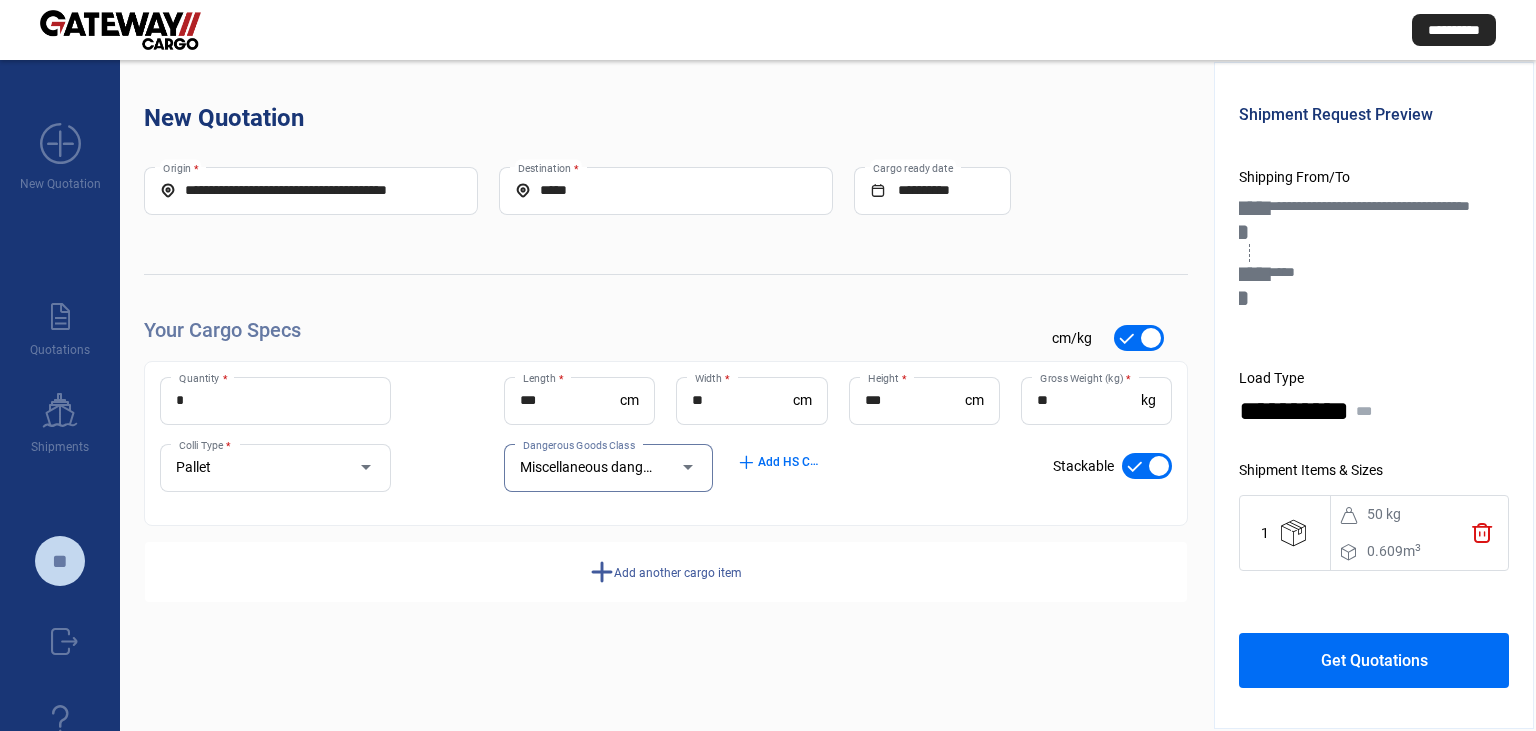 click on "add  Add HS Codes" 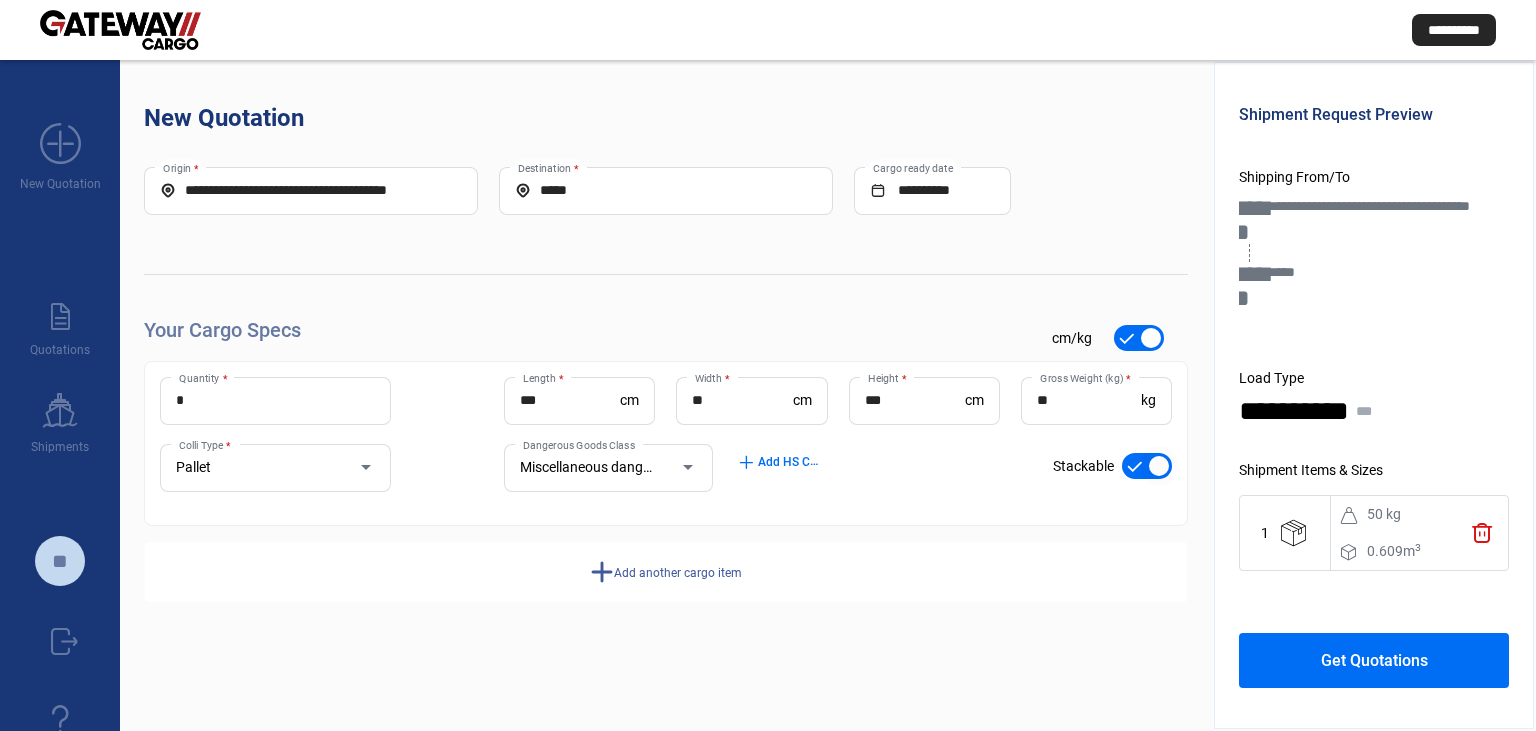 click at bounding box center (1147, 466) 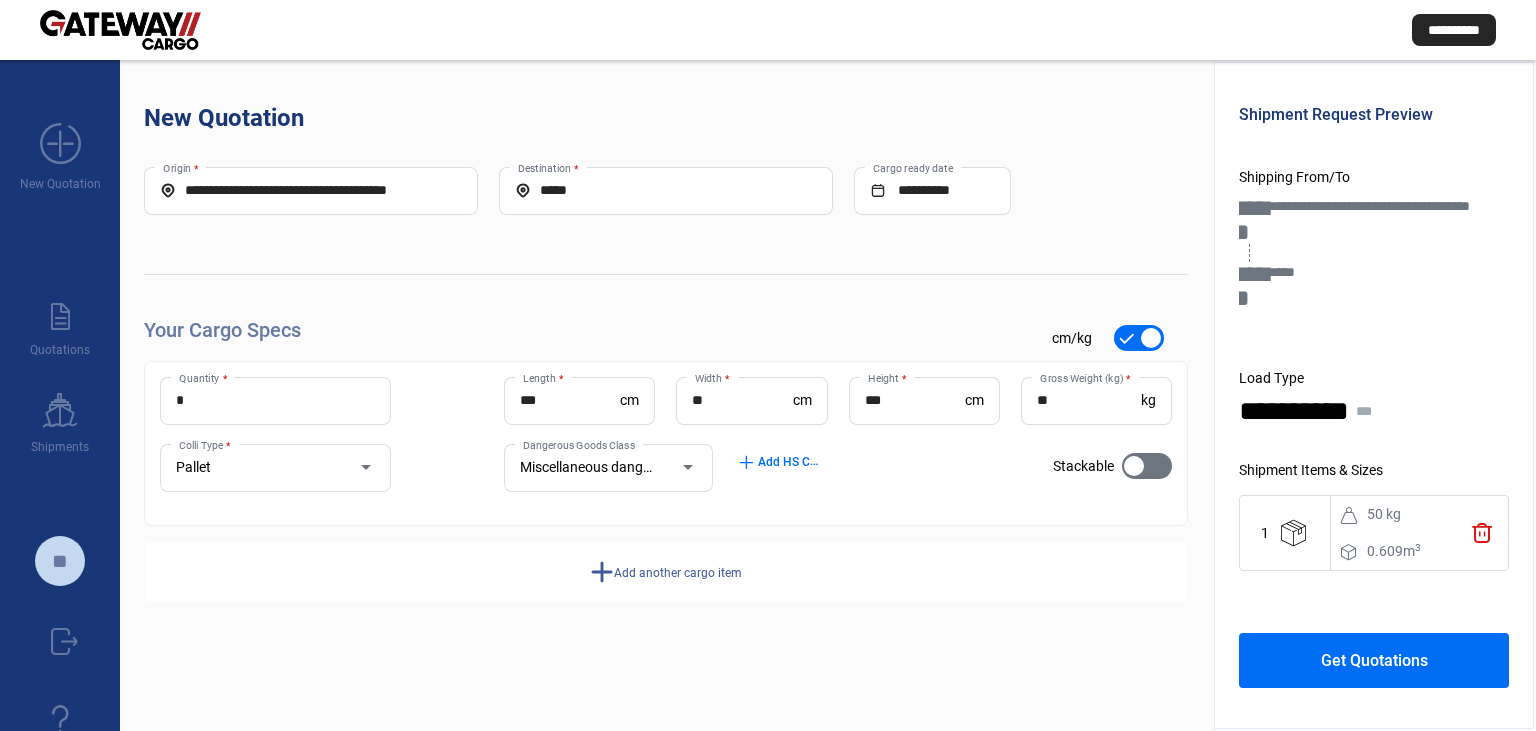 click on "Get Quotations" 